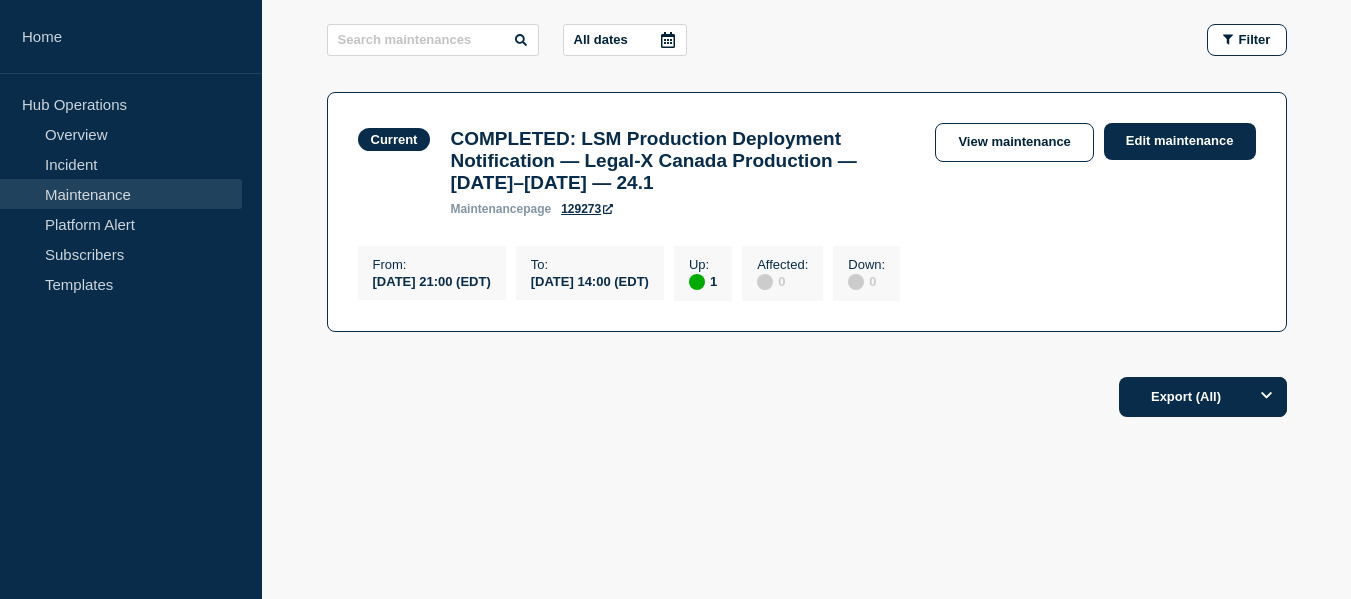 scroll, scrollTop: 0, scrollLeft: 0, axis: both 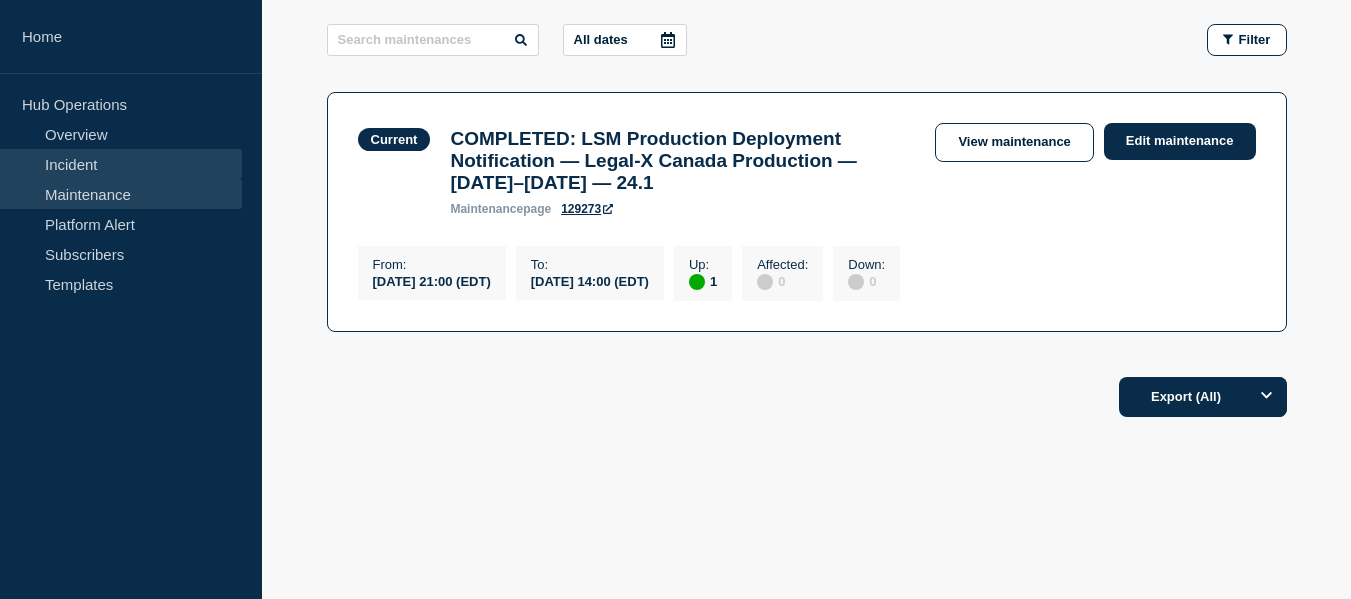 click on "Incident" at bounding box center (121, 164) 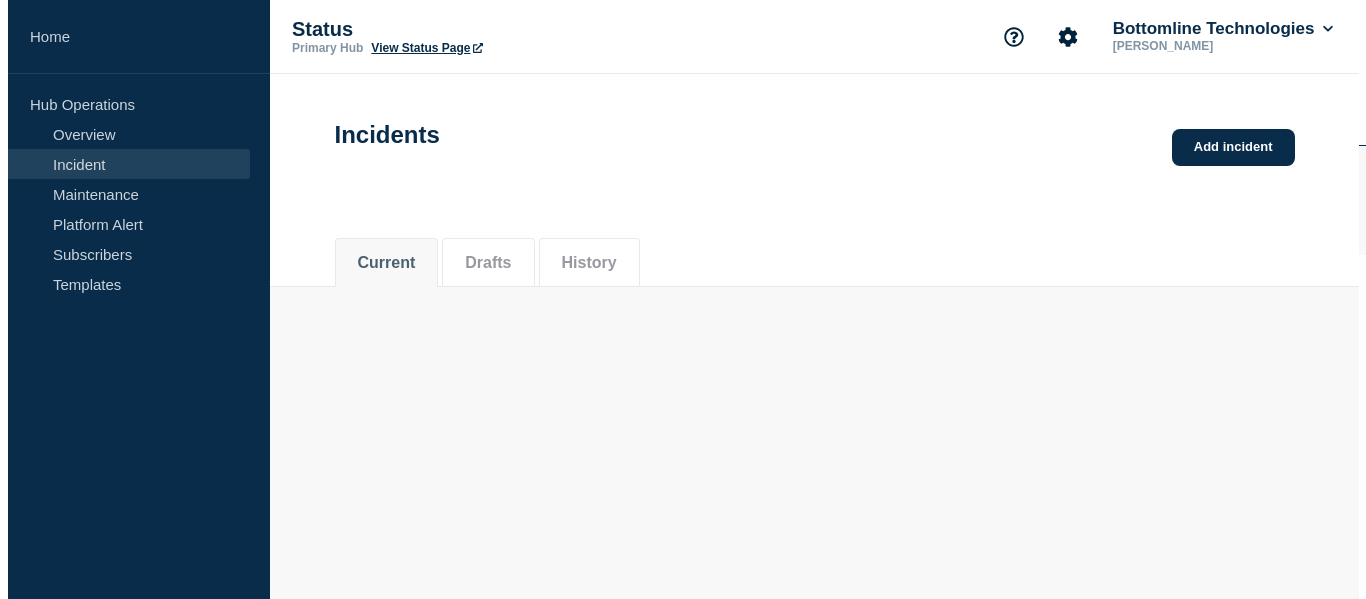 scroll, scrollTop: 0, scrollLeft: 0, axis: both 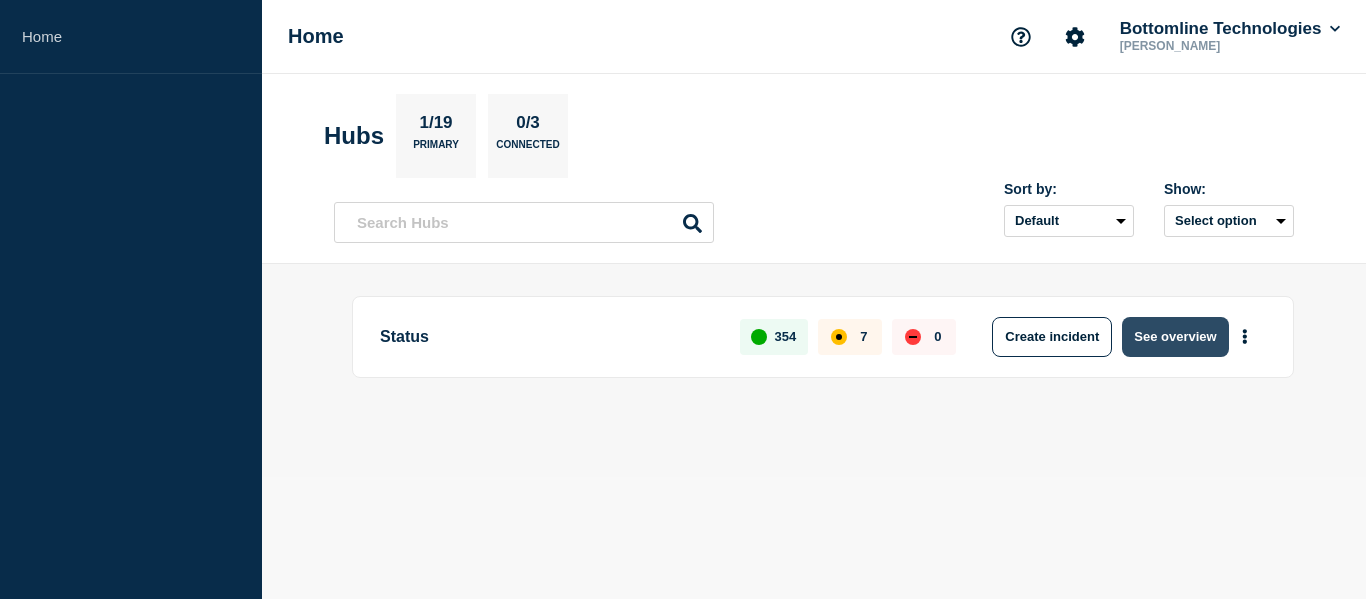 click on "See overview" at bounding box center [1175, 337] 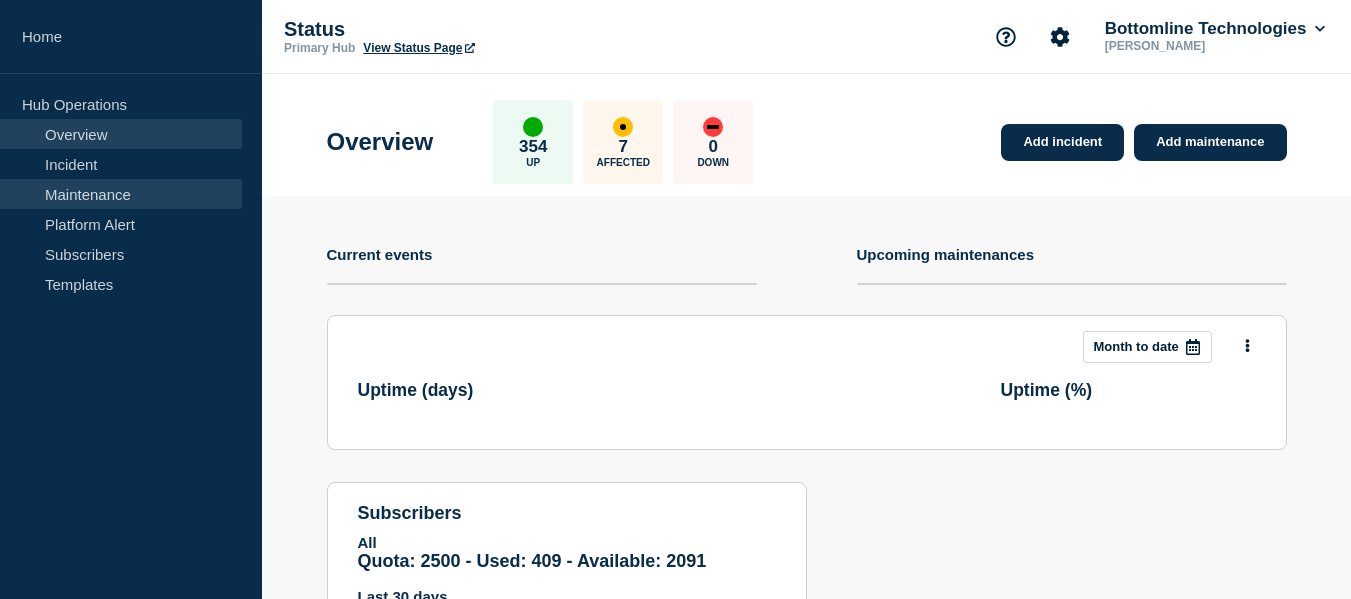 click on "Maintenance" at bounding box center (121, 194) 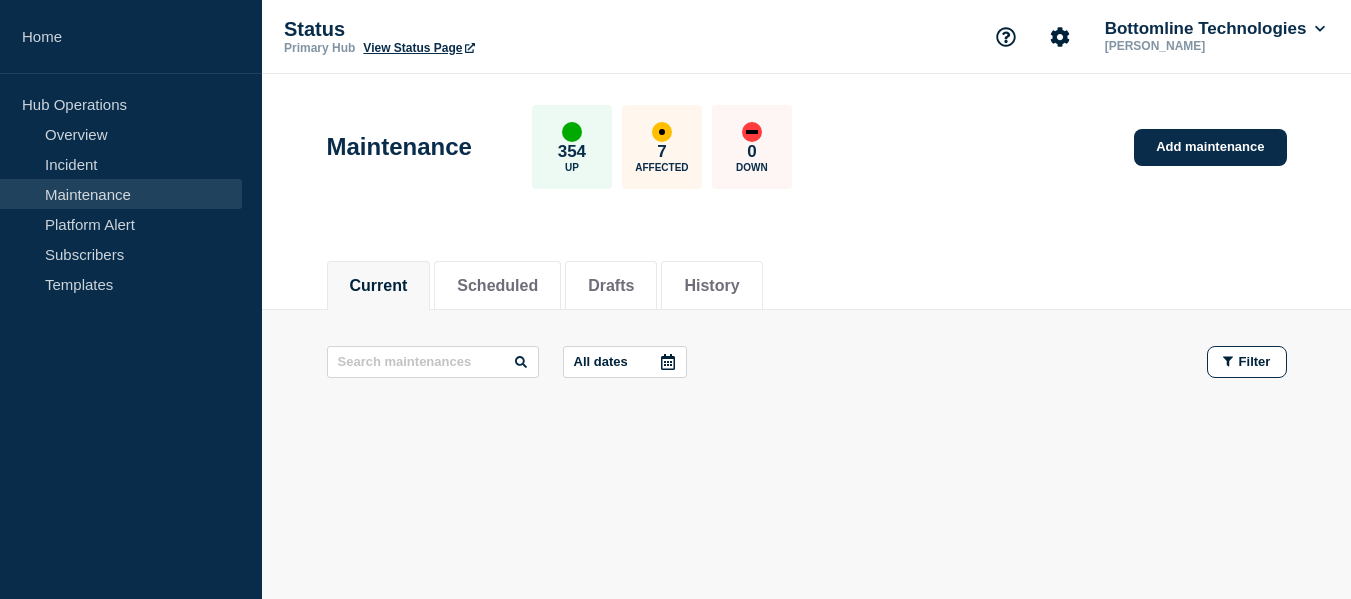 scroll, scrollTop: 12, scrollLeft: 0, axis: vertical 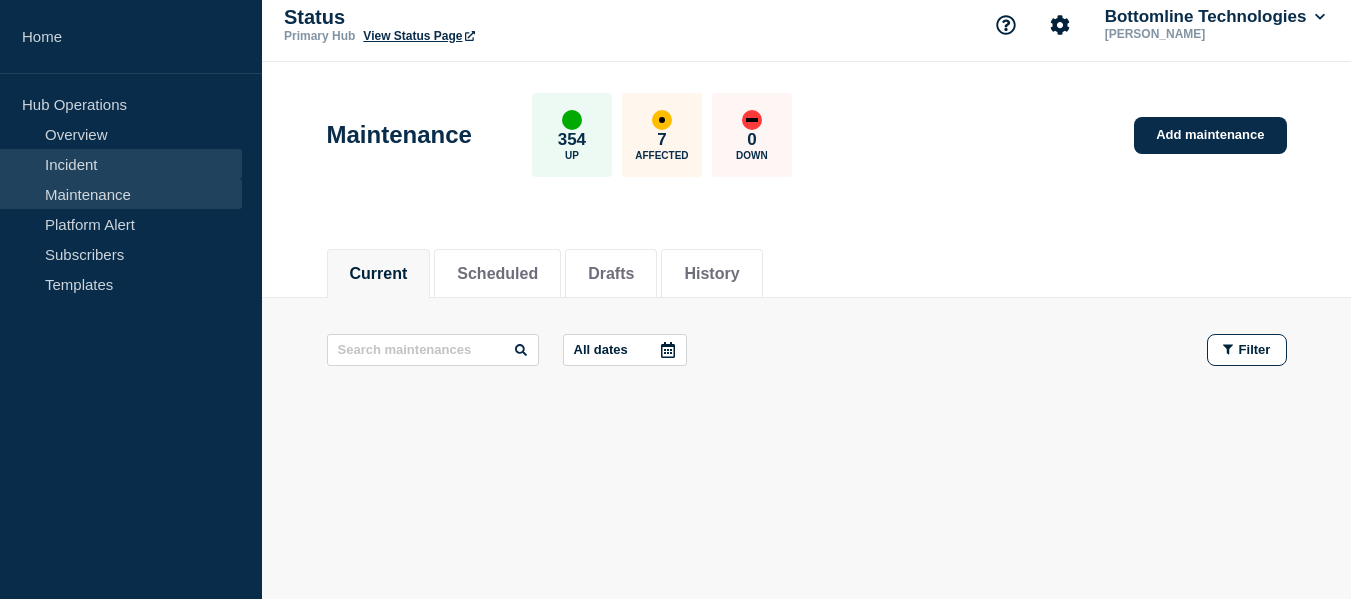 click on "Incident" at bounding box center (121, 164) 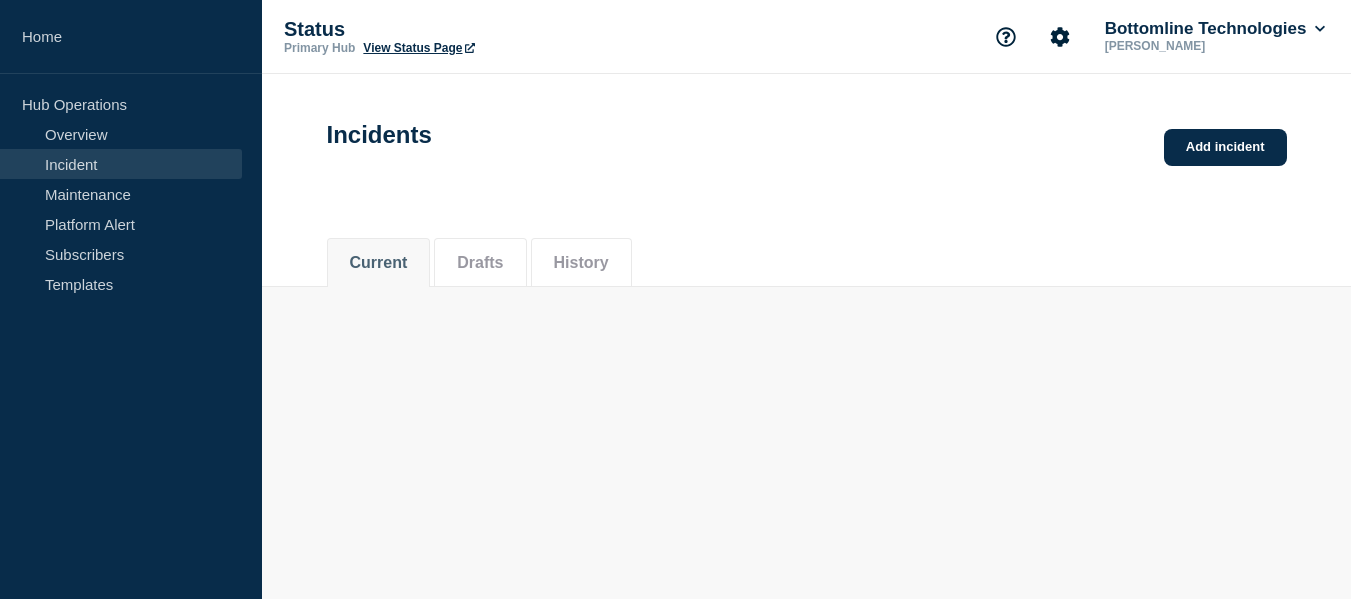 scroll, scrollTop: 0, scrollLeft: 0, axis: both 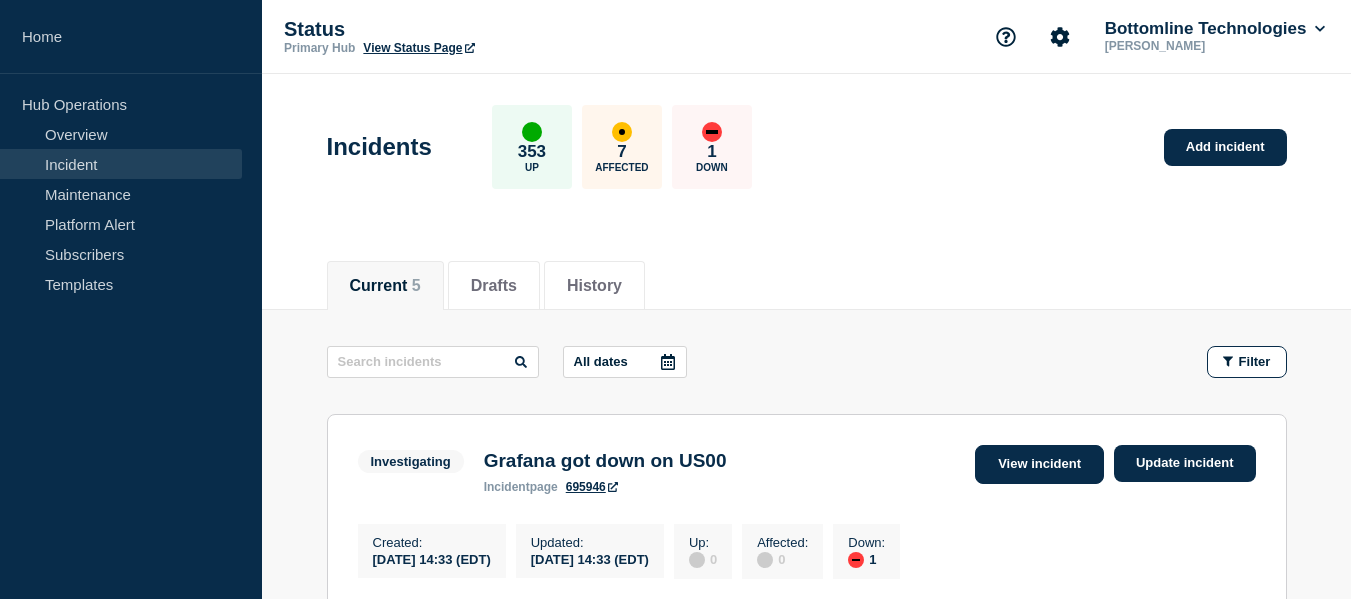 click on "View incident" at bounding box center (1039, 464) 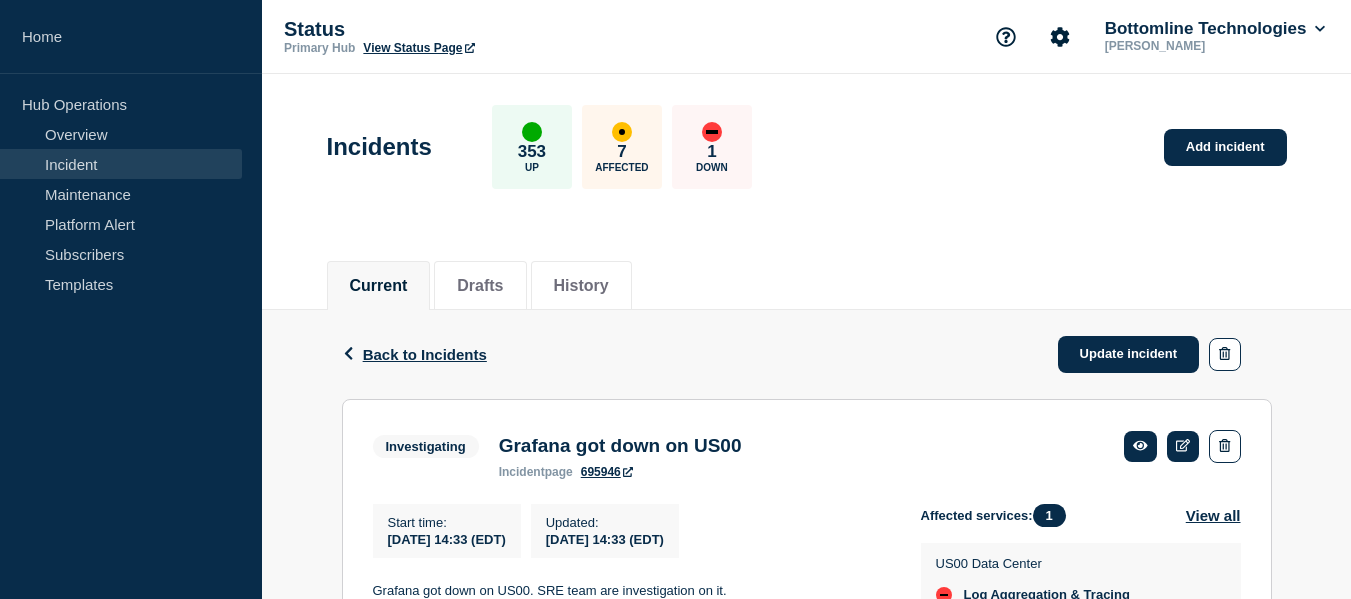 scroll, scrollTop: 100, scrollLeft: 0, axis: vertical 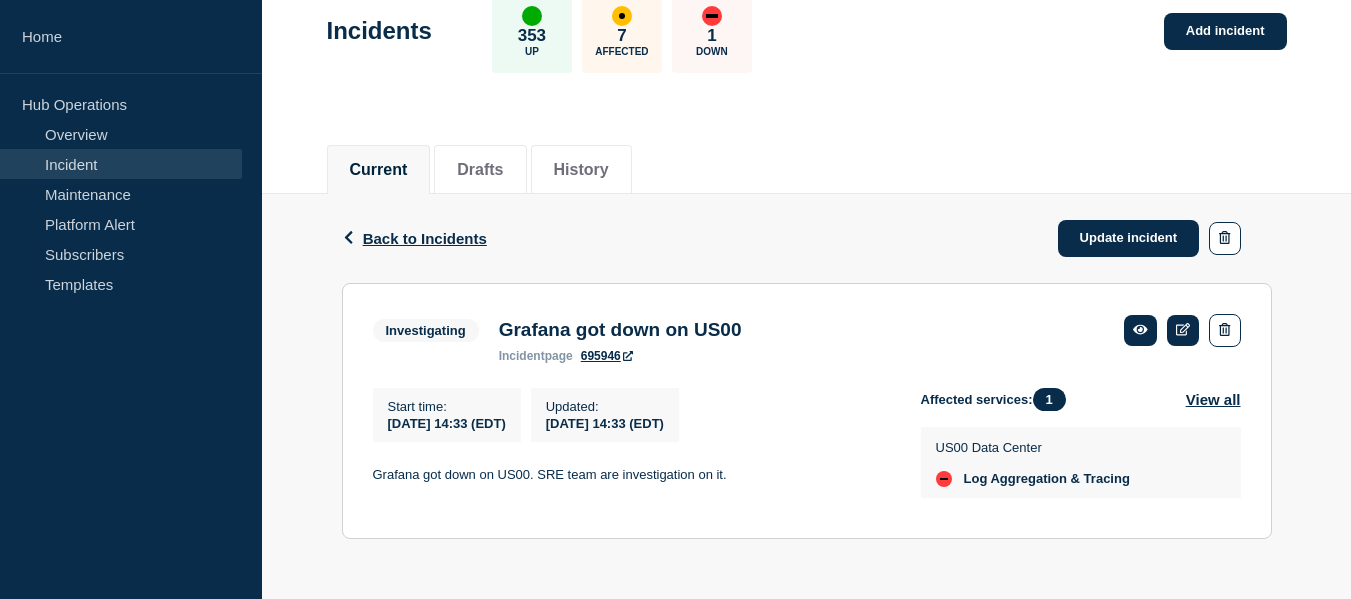 click on "Incident" at bounding box center [121, 164] 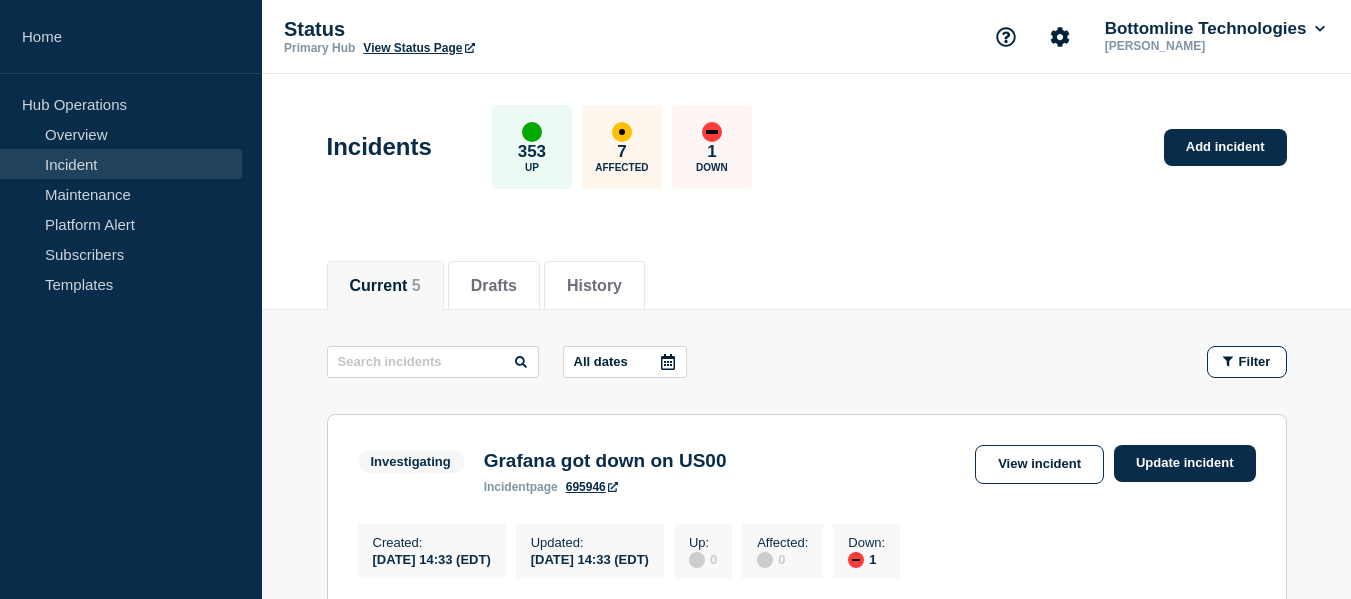 scroll, scrollTop: 200, scrollLeft: 0, axis: vertical 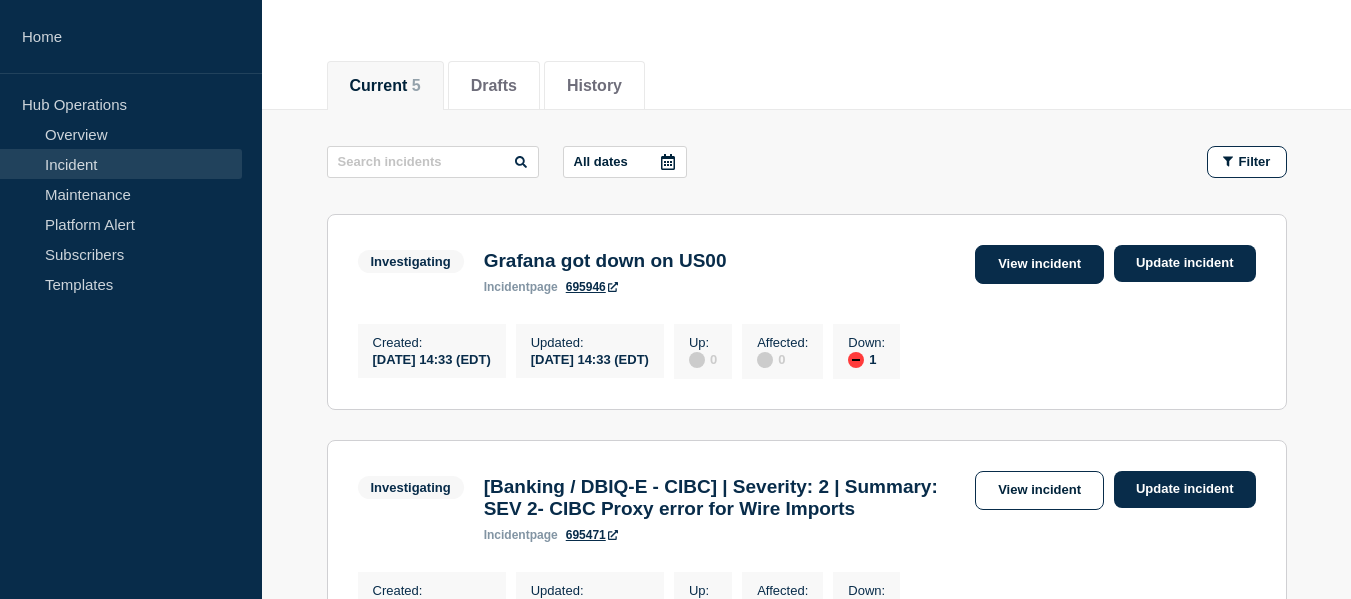click on "View incident" at bounding box center [1039, 264] 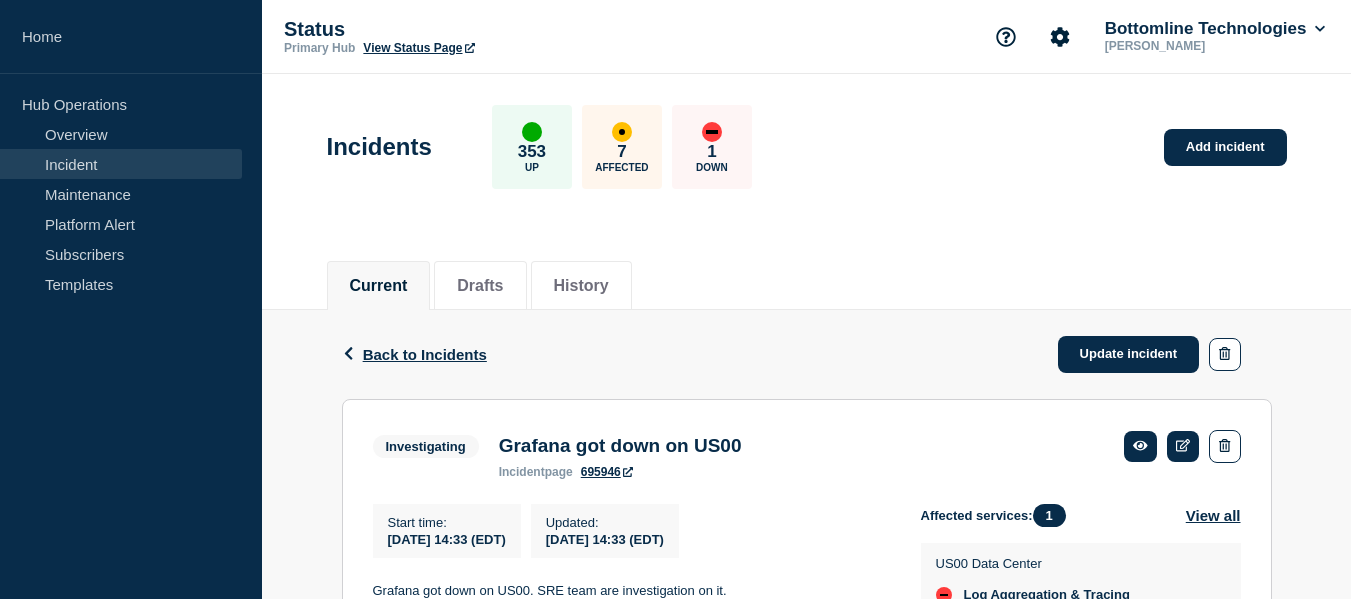 click on "Incident" at bounding box center [121, 164] 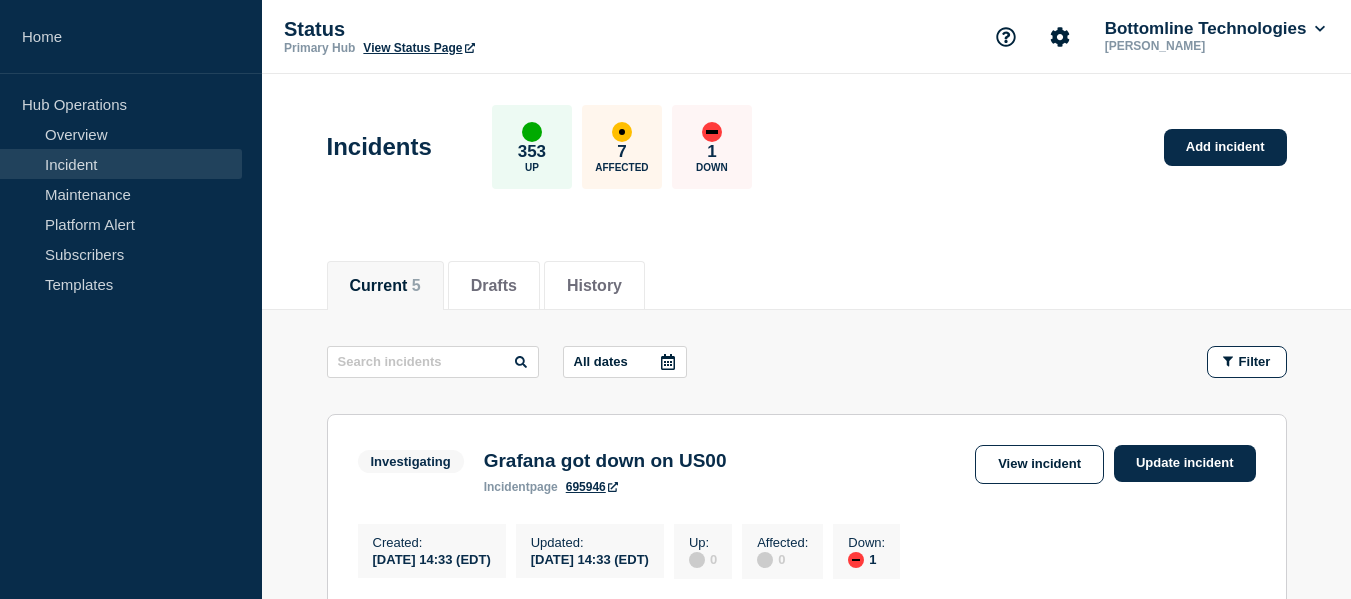 scroll, scrollTop: 200, scrollLeft: 0, axis: vertical 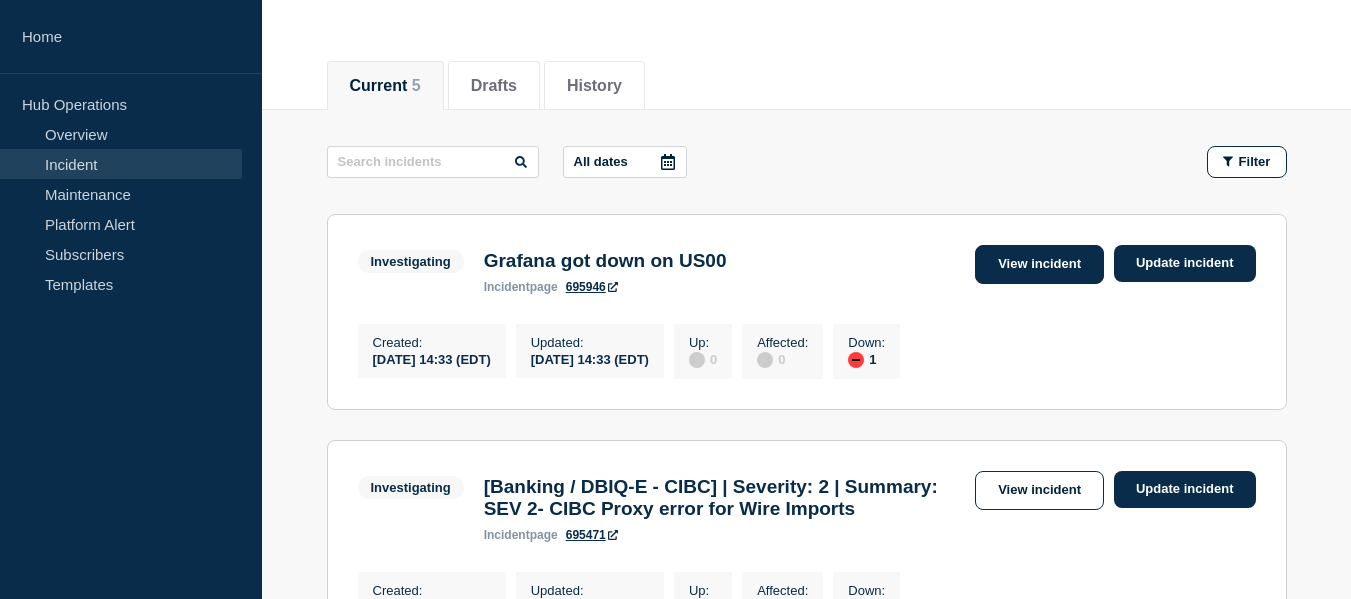 click on "View incident" at bounding box center [1039, 264] 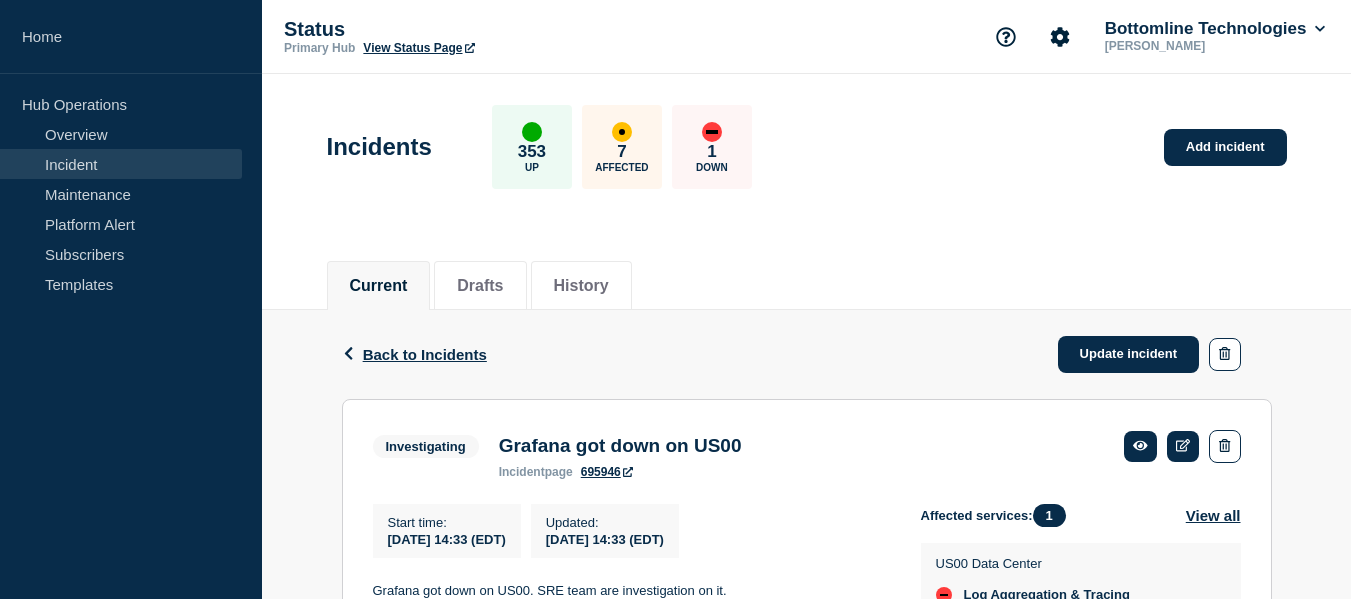 scroll, scrollTop: 123, scrollLeft: 0, axis: vertical 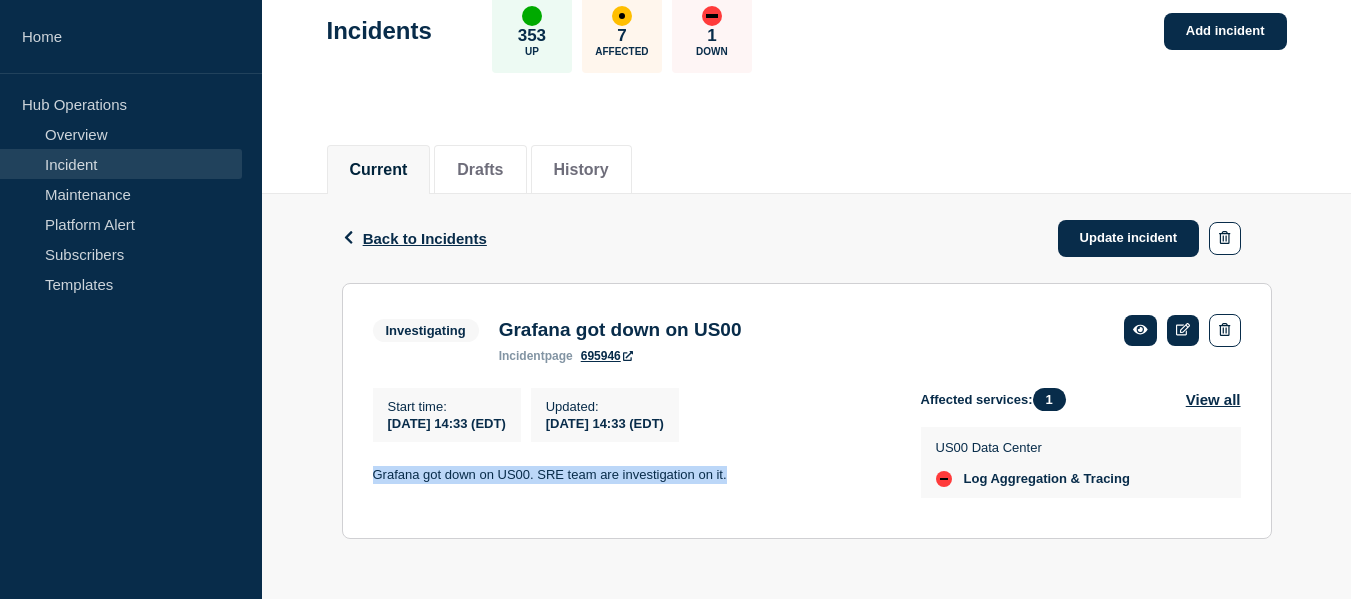 drag, startPoint x: 733, startPoint y: 475, endPoint x: 377, endPoint y: 470, distance: 356.03513 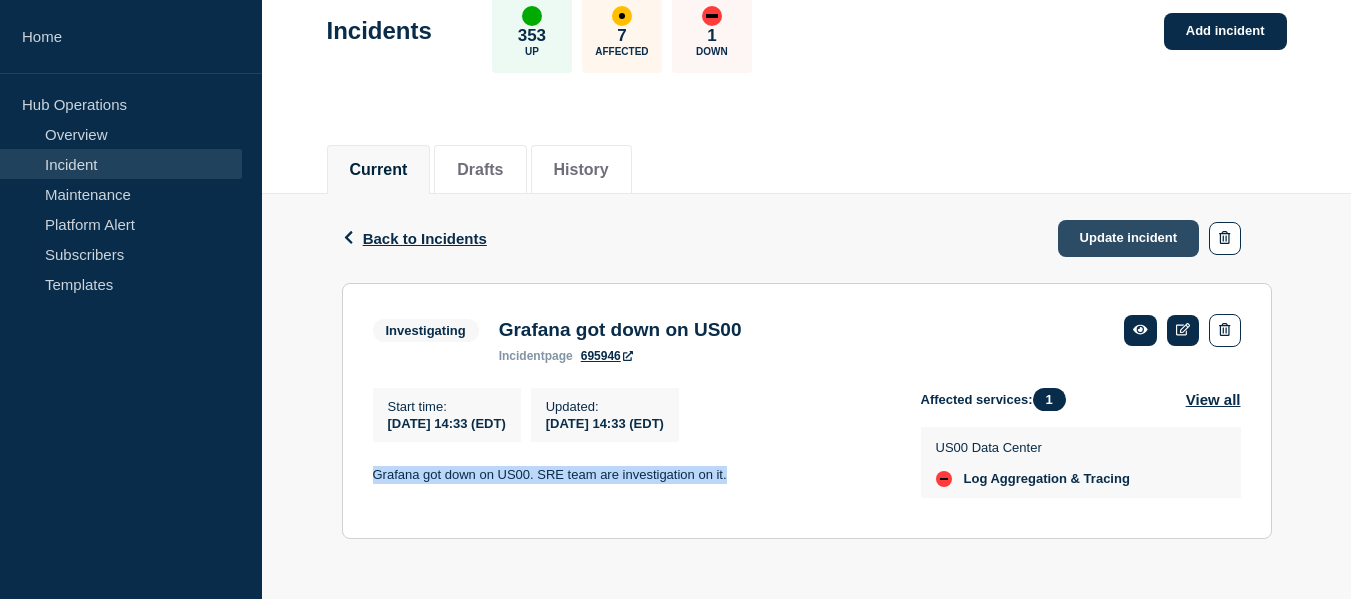 click on "Update incident" 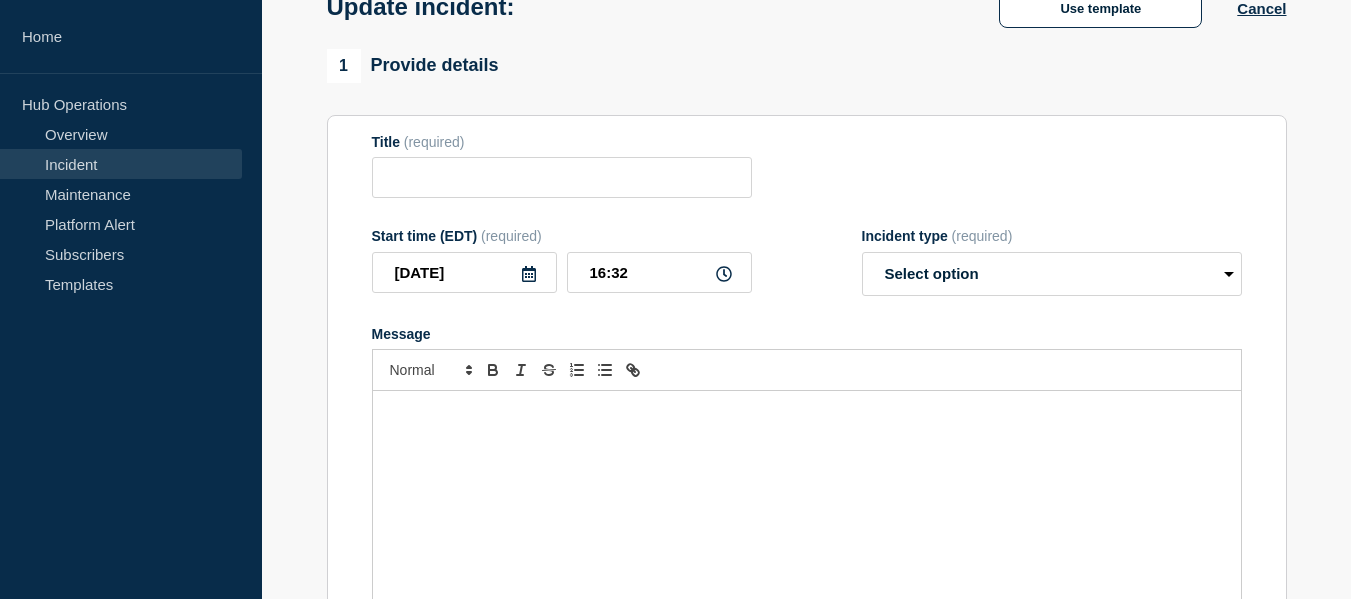 type on "Grafana got down on US00" 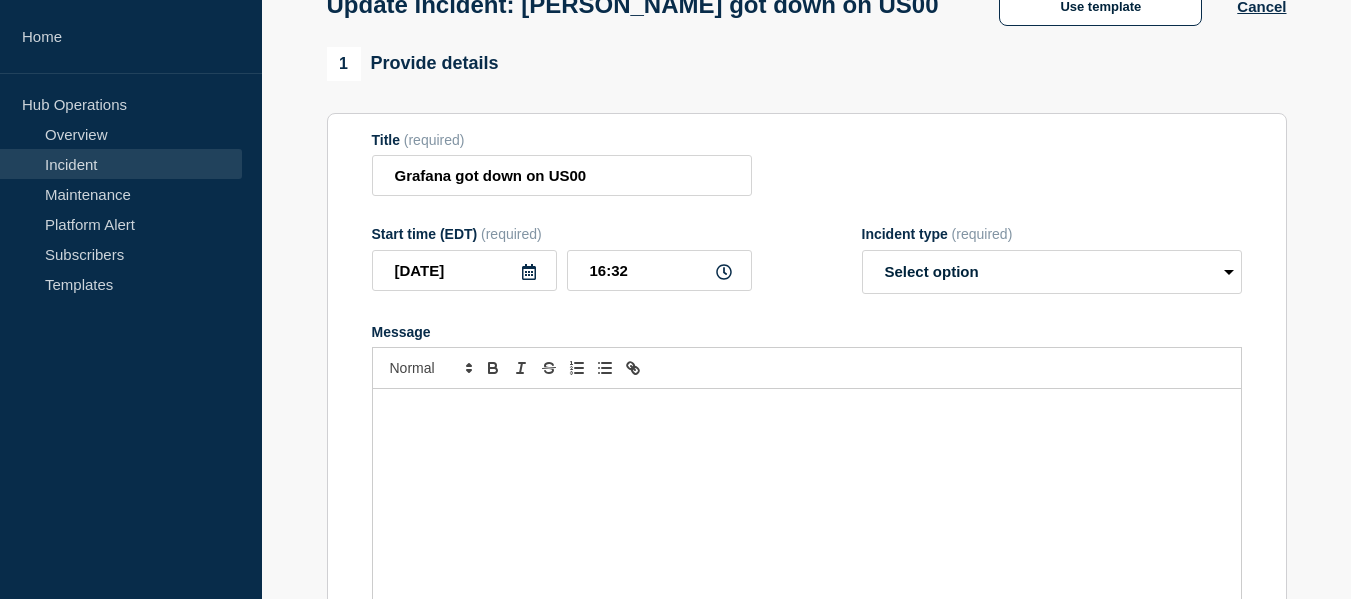 scroll, scrollTop: 0, scrollLeft: 0, axis: both 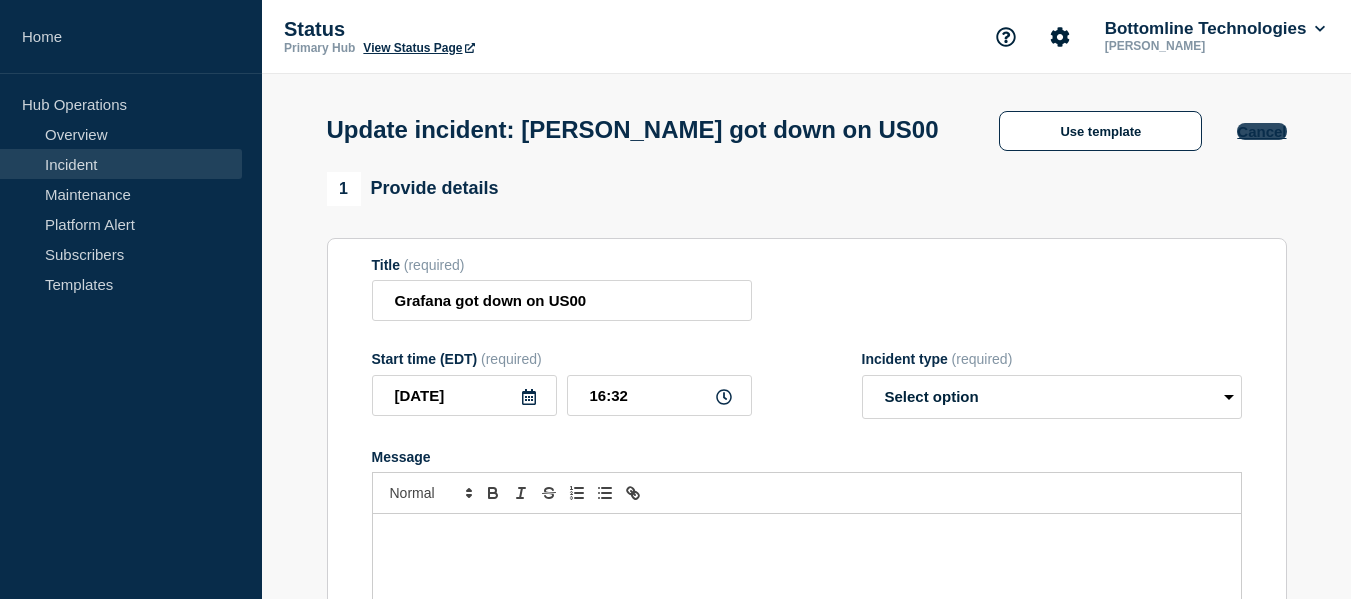 click on "Cancel" at bounding box center [1261, 131] 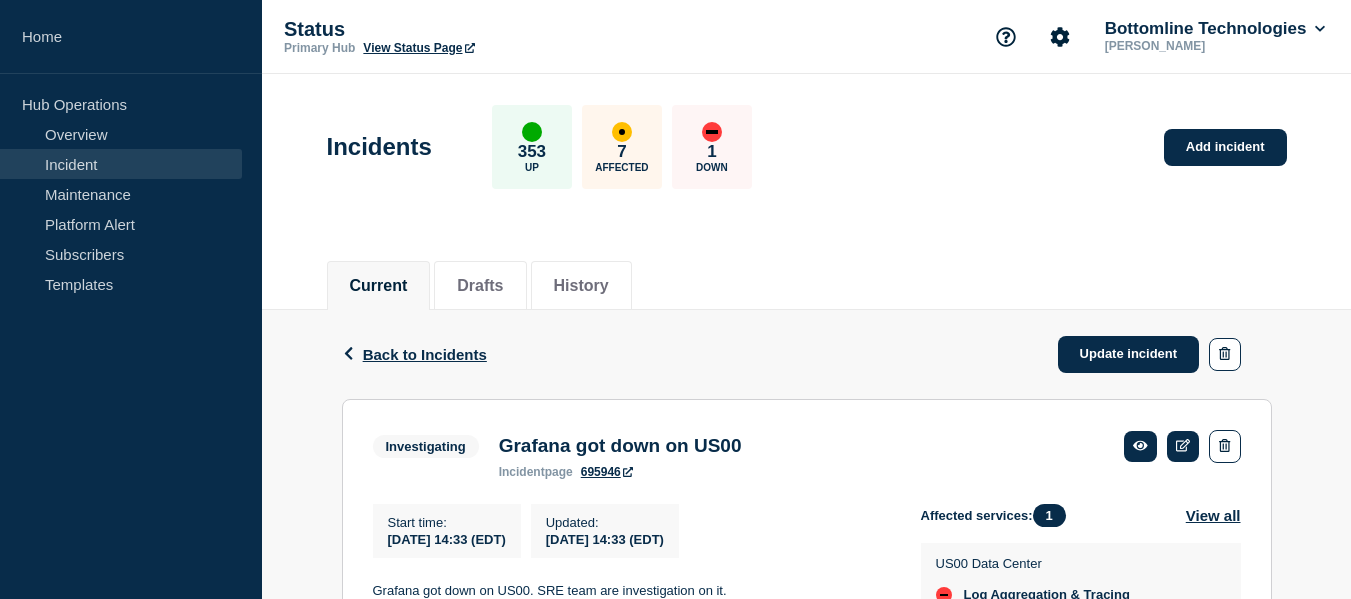 scroll, scrollTop: 123, scrollLeft: 0, axis: vertical 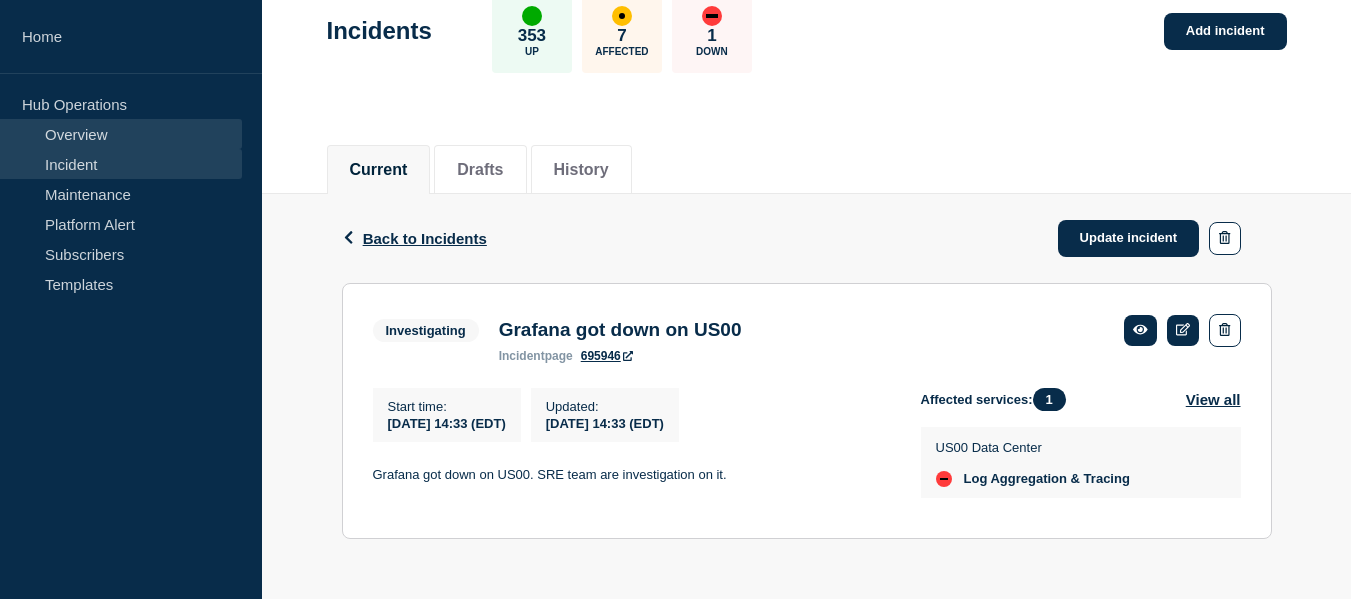 click on "Overview" at bounding box center [121, 134] 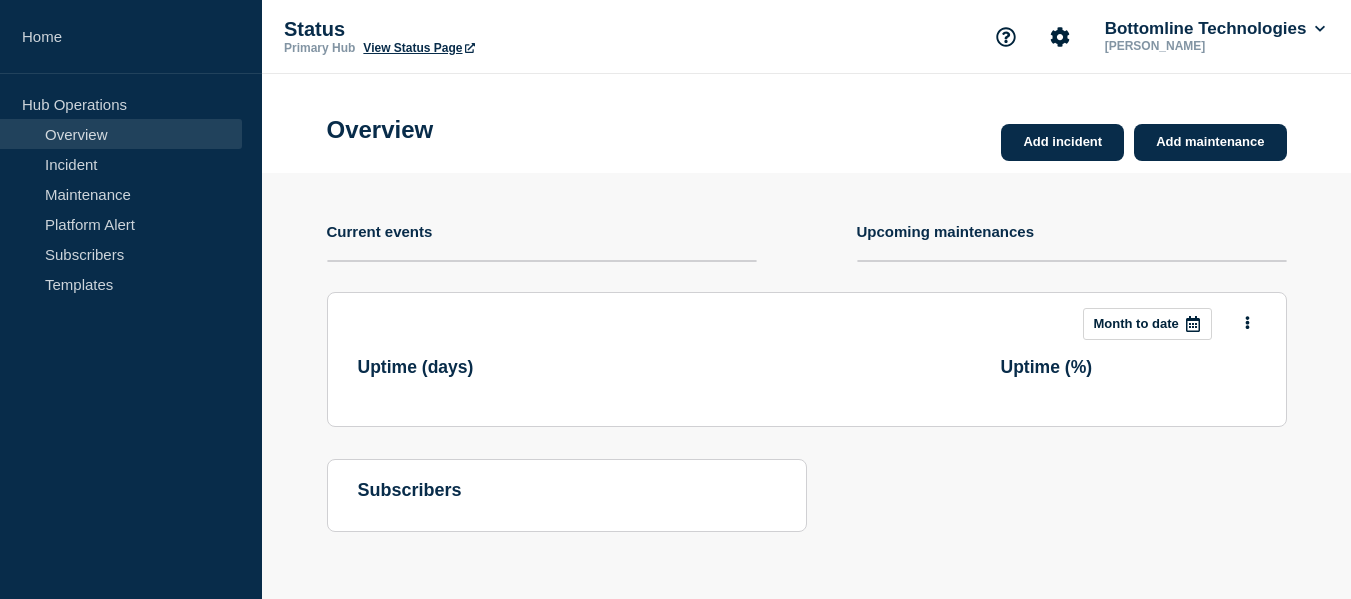 scroll, scrollTop: 0, scrollLeft: 0, axis: both 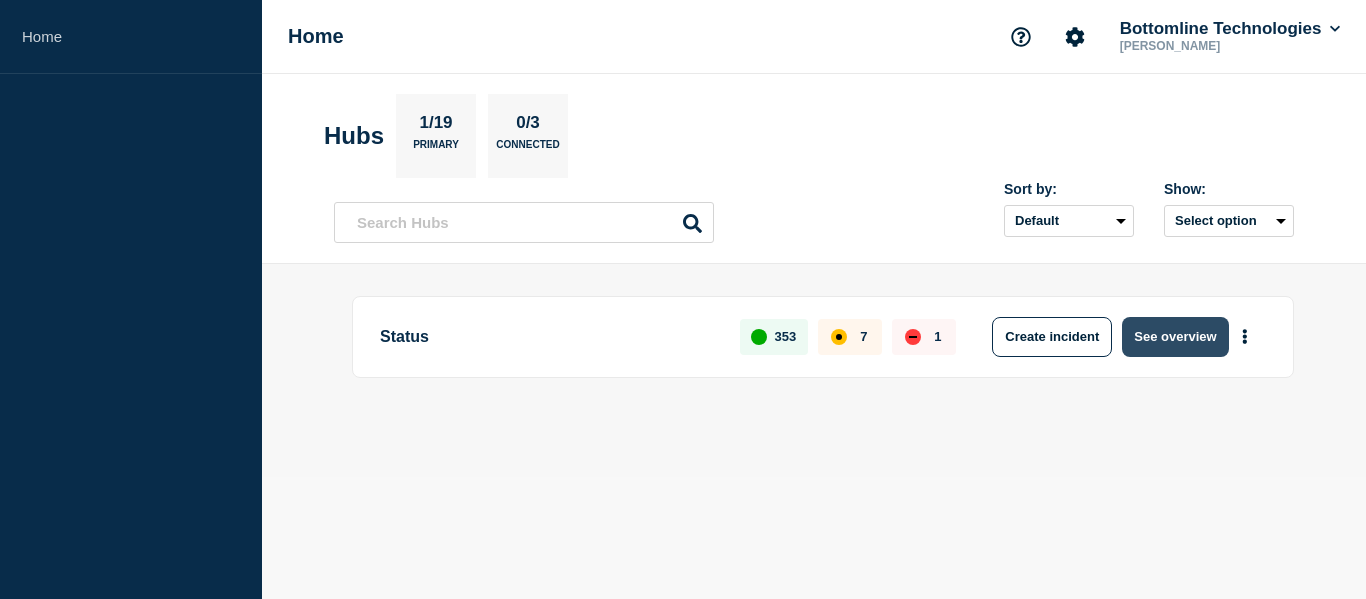 click on "See overview" at bounding box center (1175, 337) 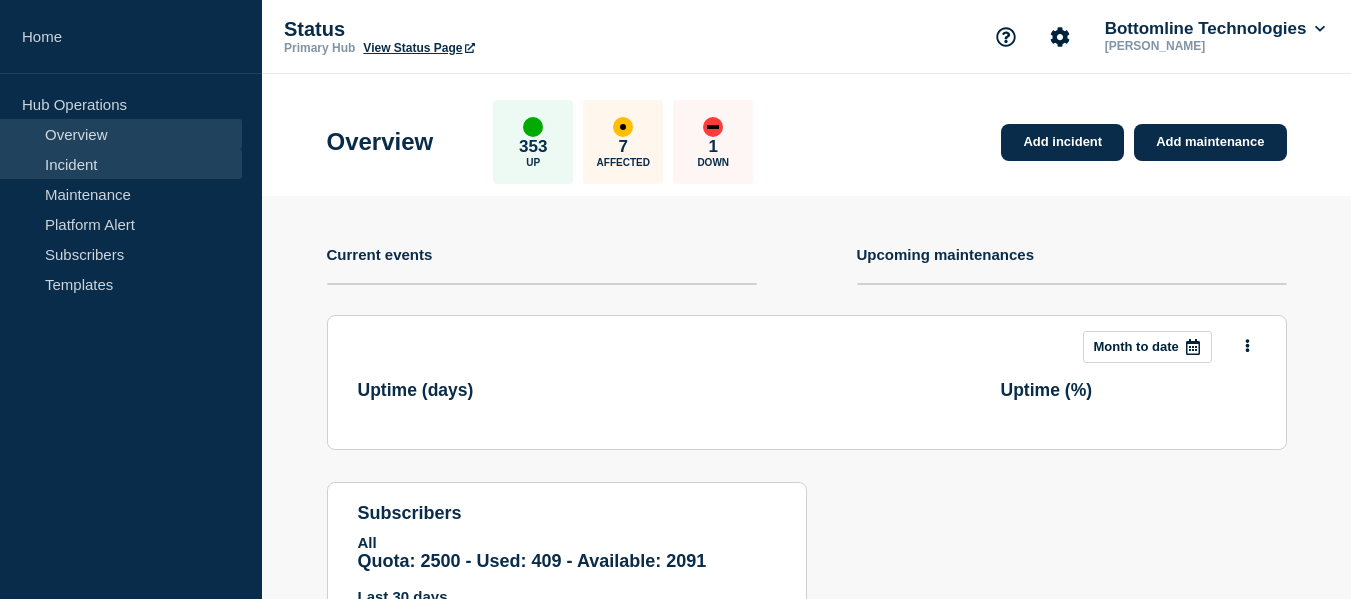 click on "Incident" at bounding box center [121, 164] 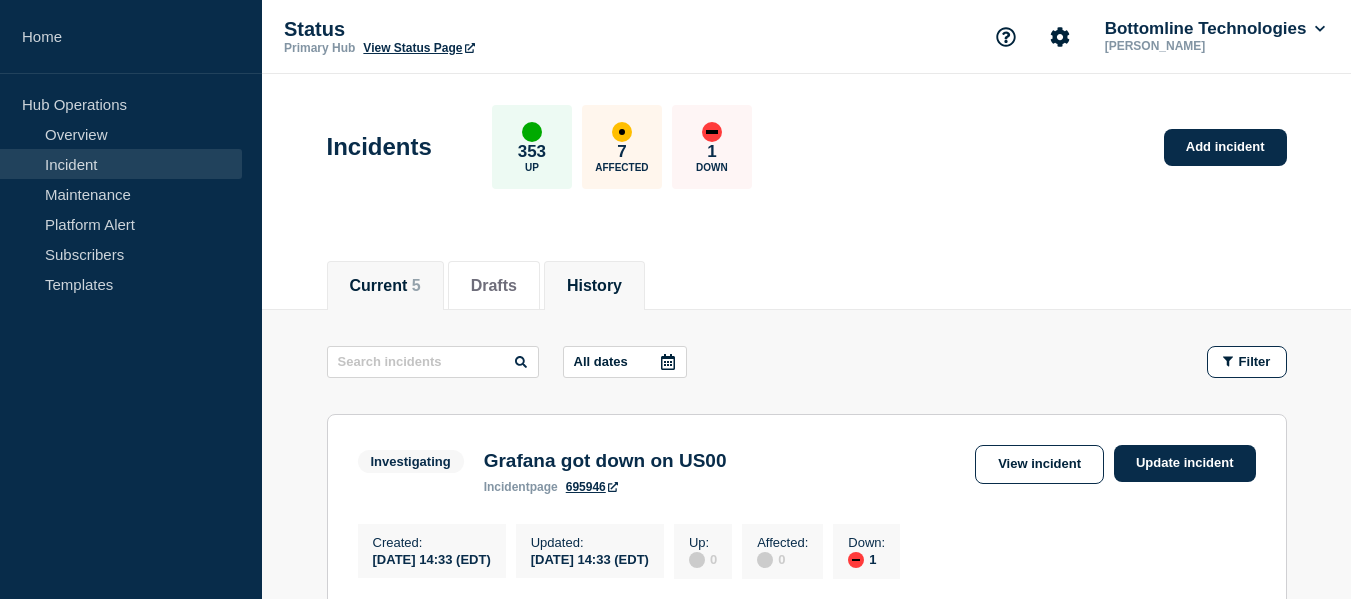 scroll, scrollTop: 200, scrollLeft: 0, axis: vertical 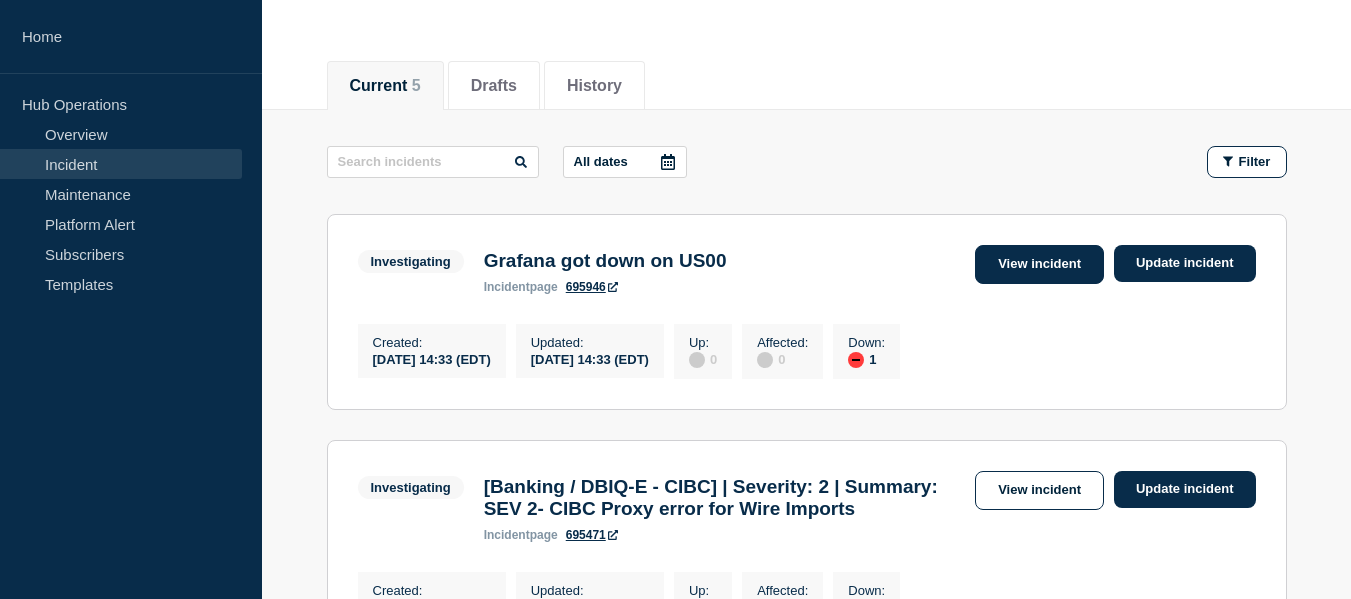 click on "View incident" at bounding box center (1039, 264) 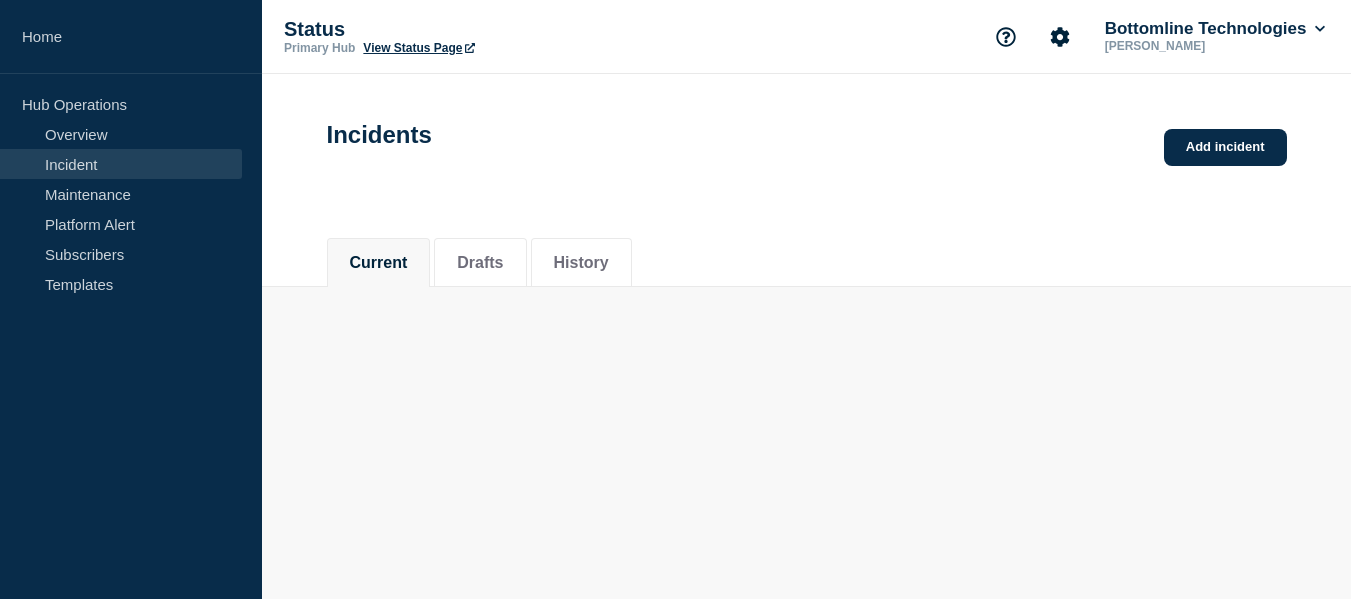 scroll, scrollTop: 0, scrollLeft: 0, axis: both 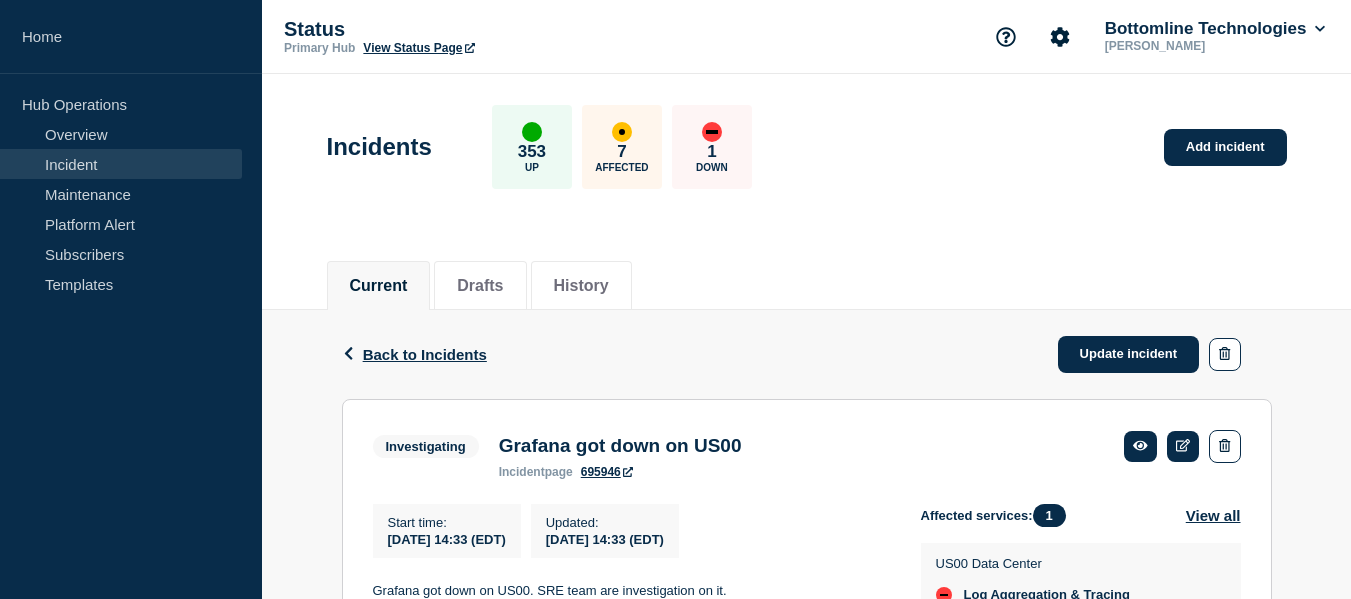 click on "Incident" at bounding box center (121, 164) 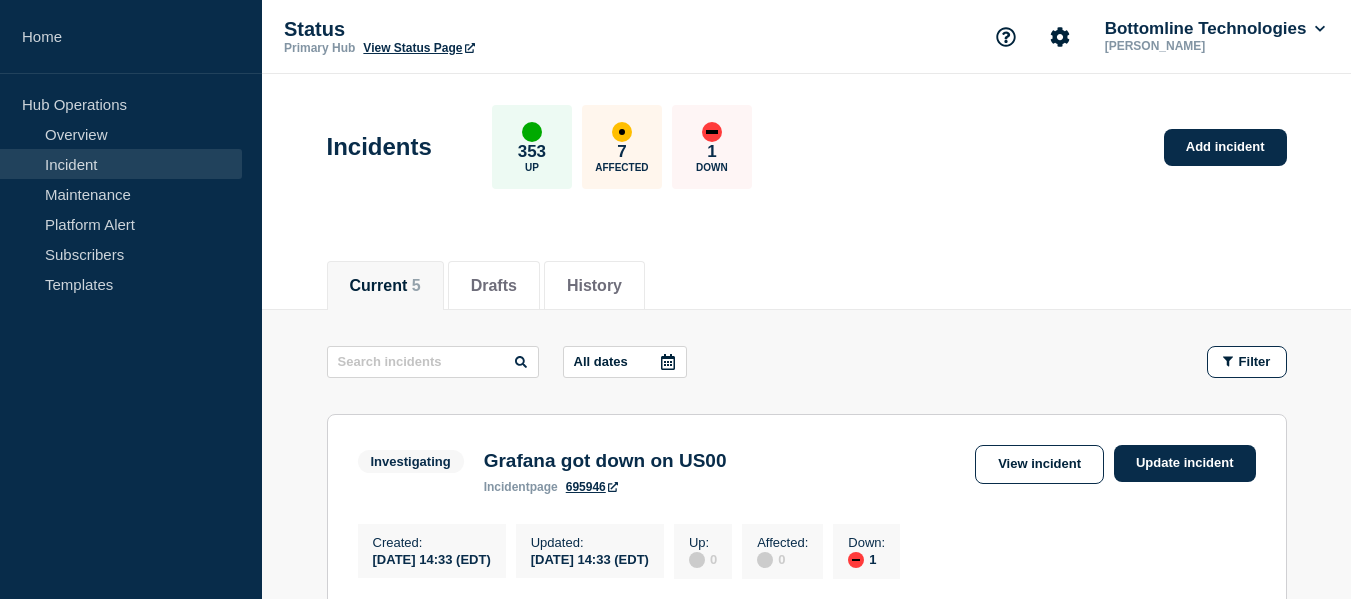 scroll, scrollTop: 100, scrollLeft: 0, axis: vertical 